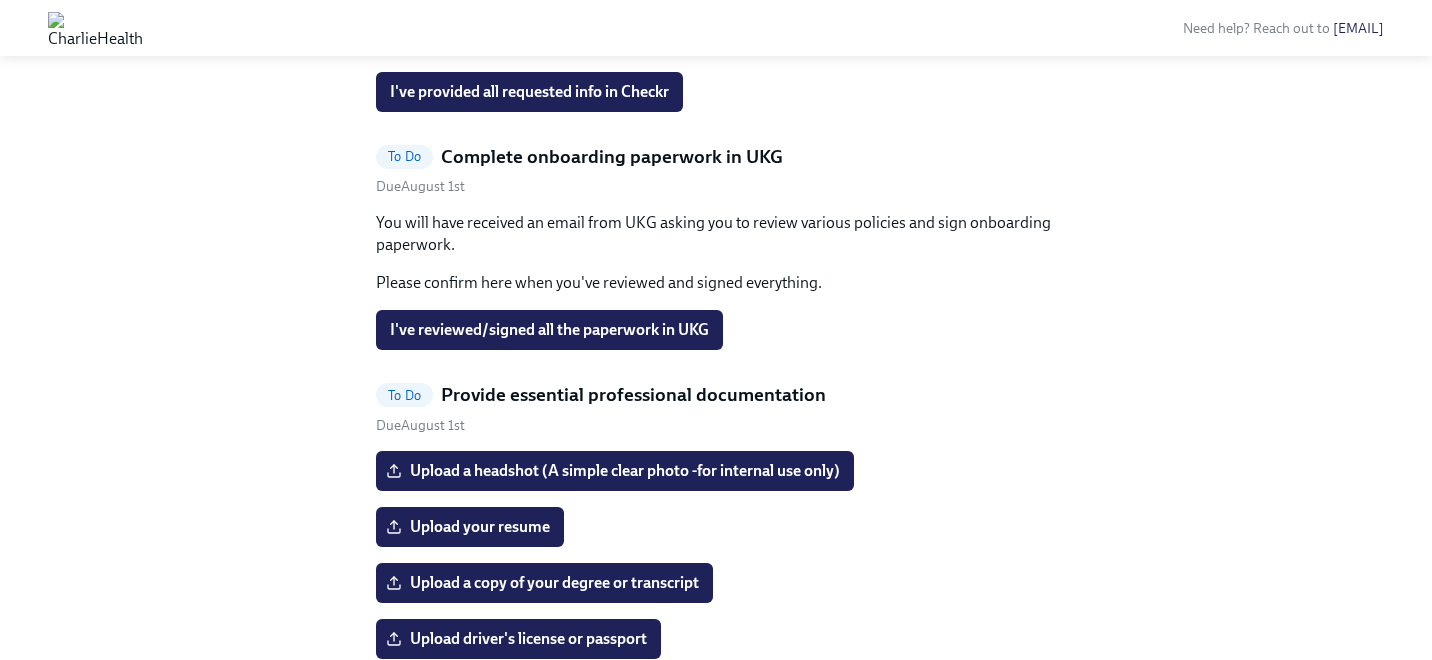 scroll, scrollTop: 1068, scrollLeft: 0, axis: vertical 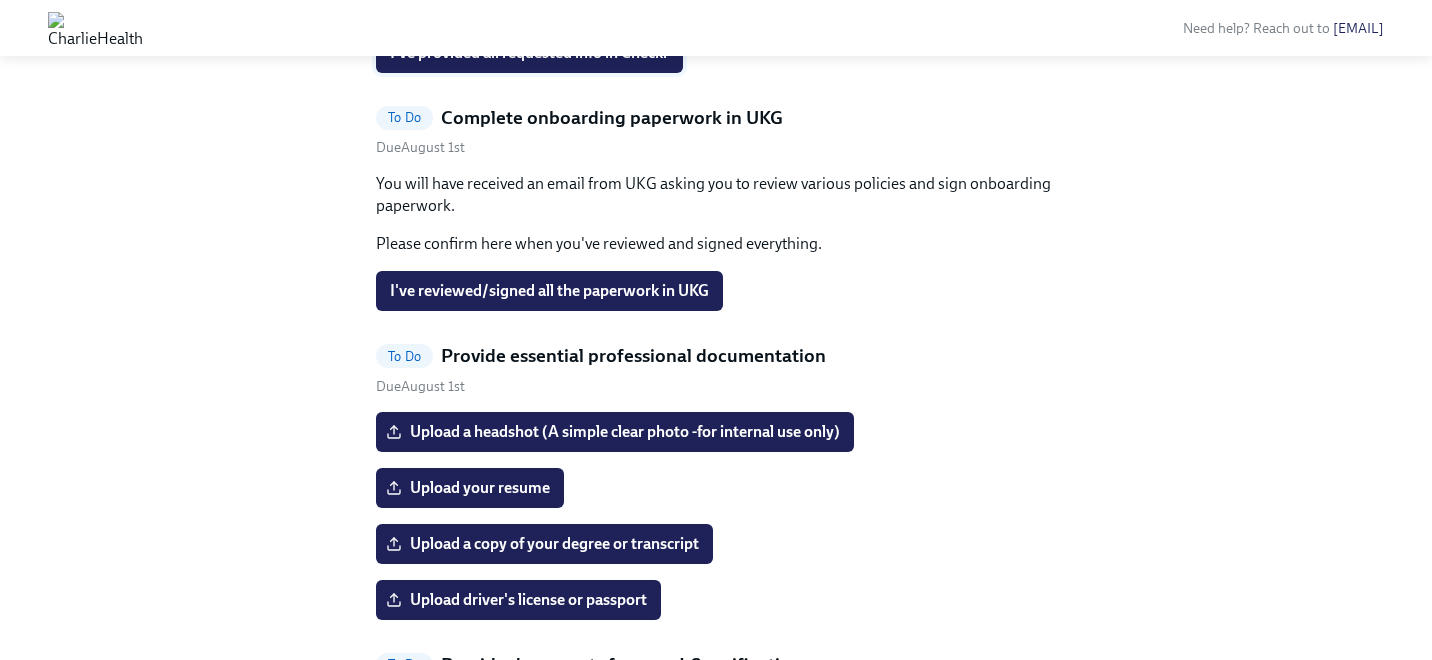 click on "I've provided all requested info in Checkr" at bounding box center [529, 53] 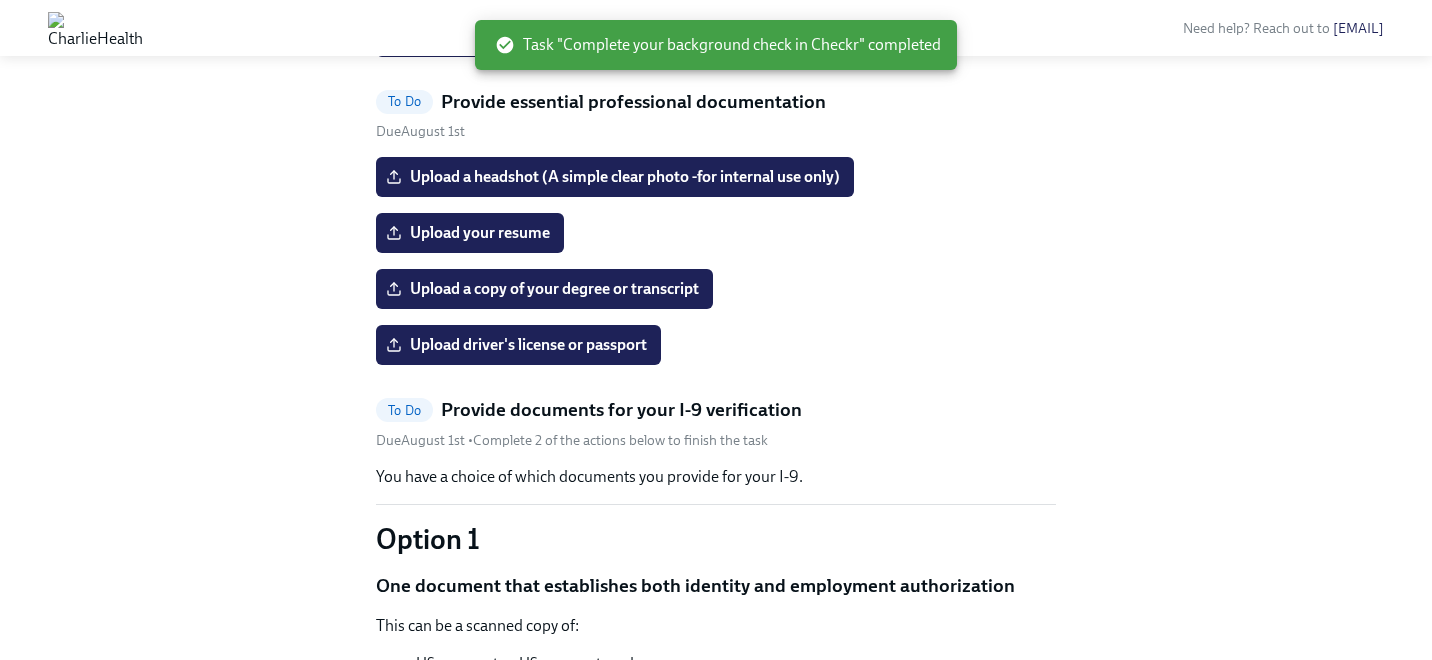 scroll, scrollTop: 1086, scrollLeft: 0, axis: vertical 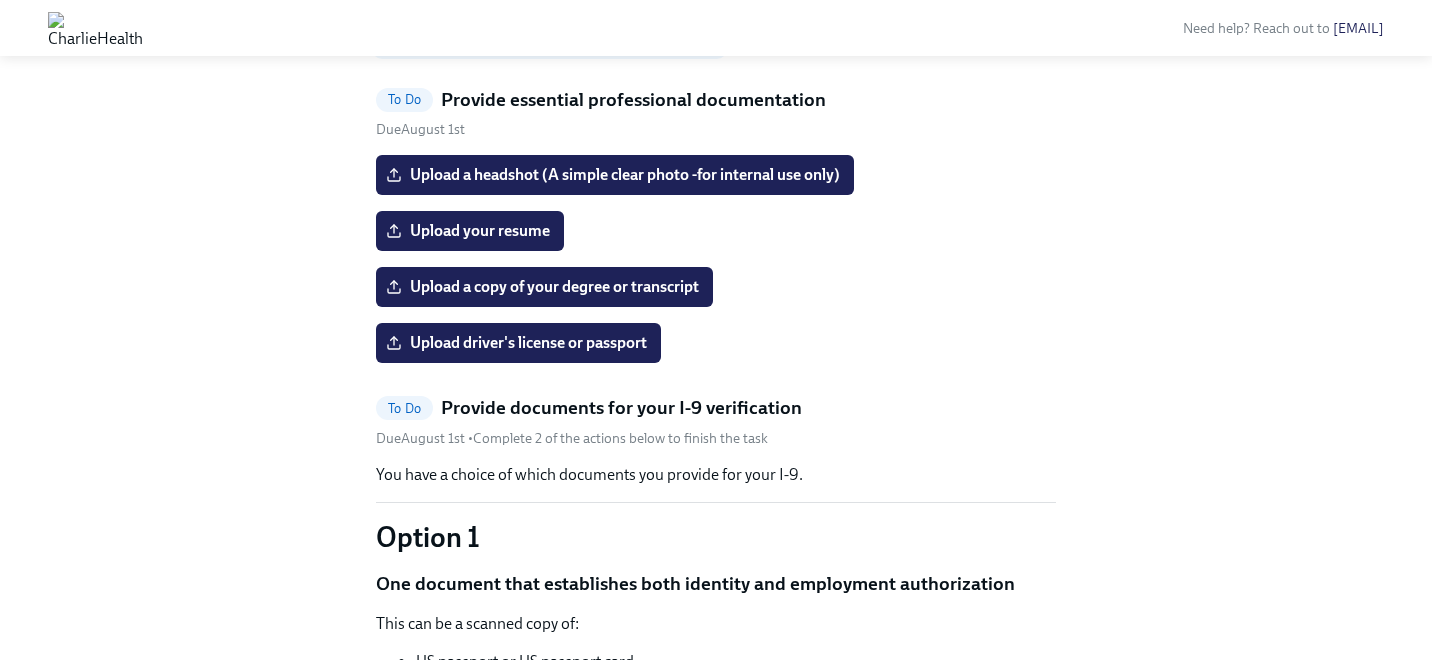 click on "I've reviewed/signed all the paperwork in UKG" at bounding box center (549, 35) 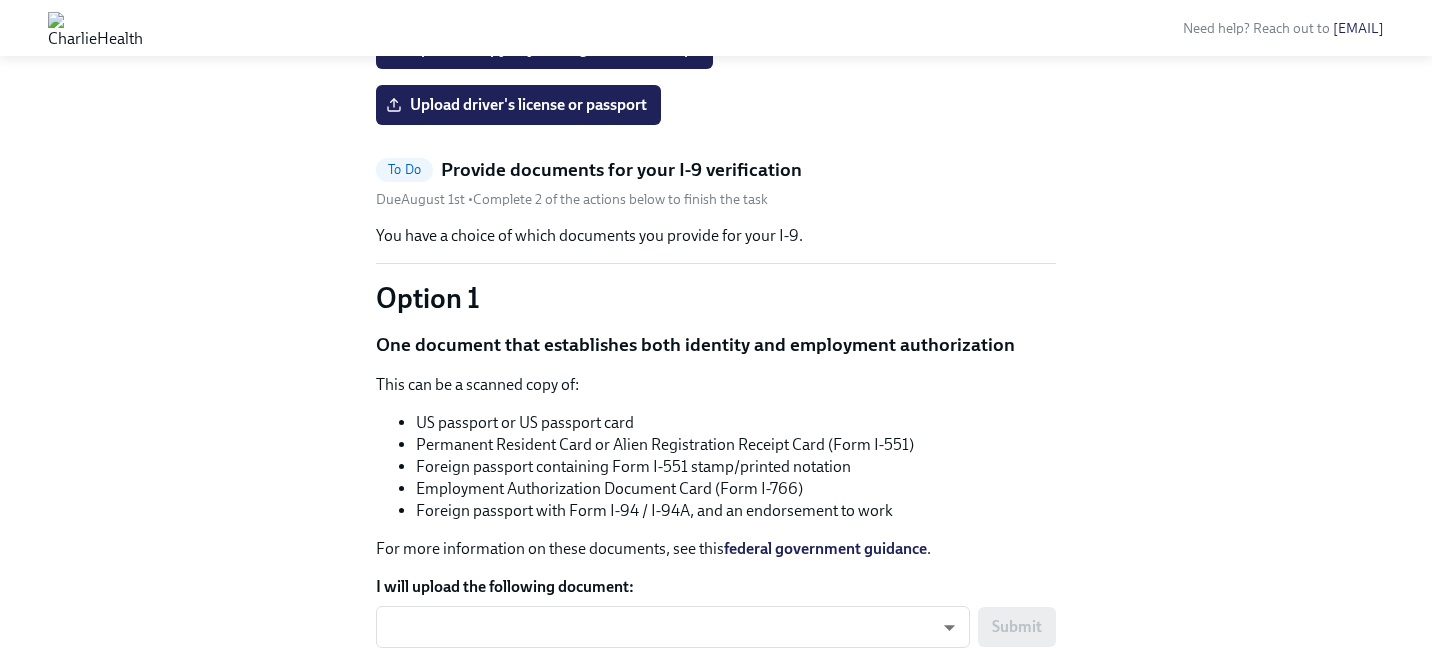 click on "Upload your resume" at bounding box center (470, -7) 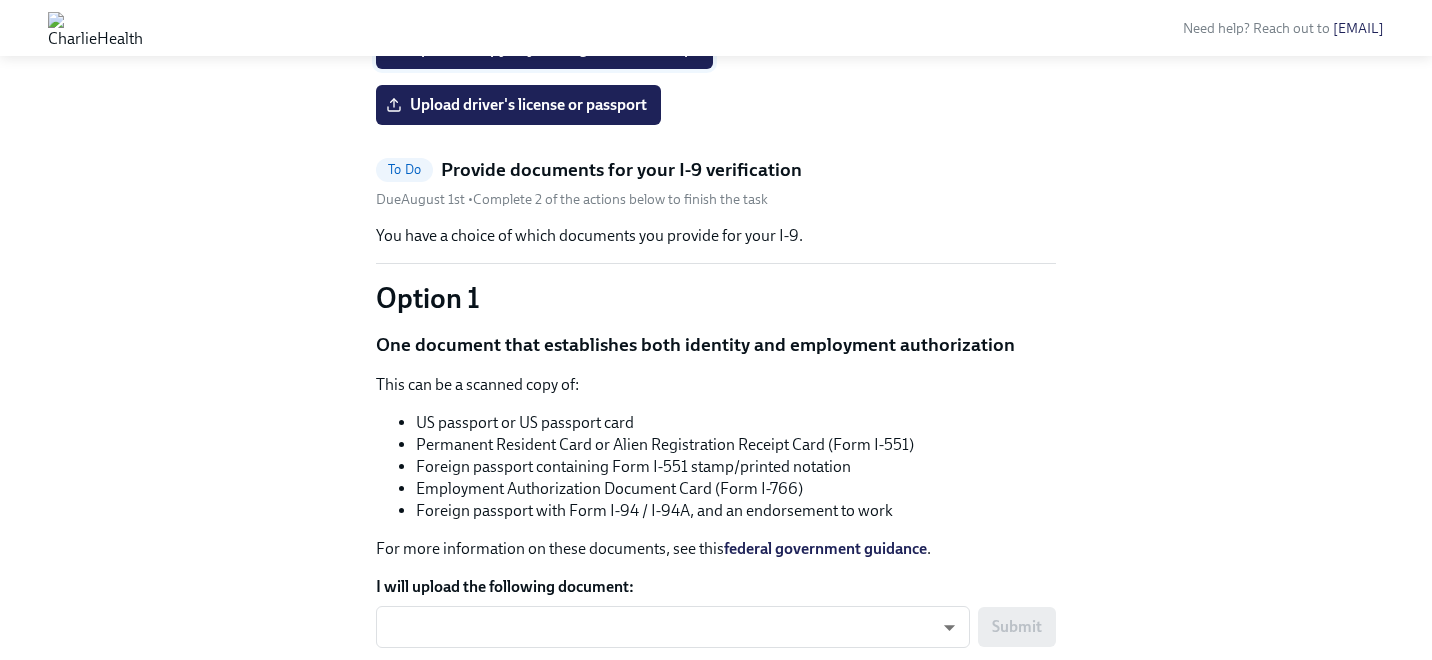 click on "Upload a copy of your degree or transcript" at bounding box center (544, 49) 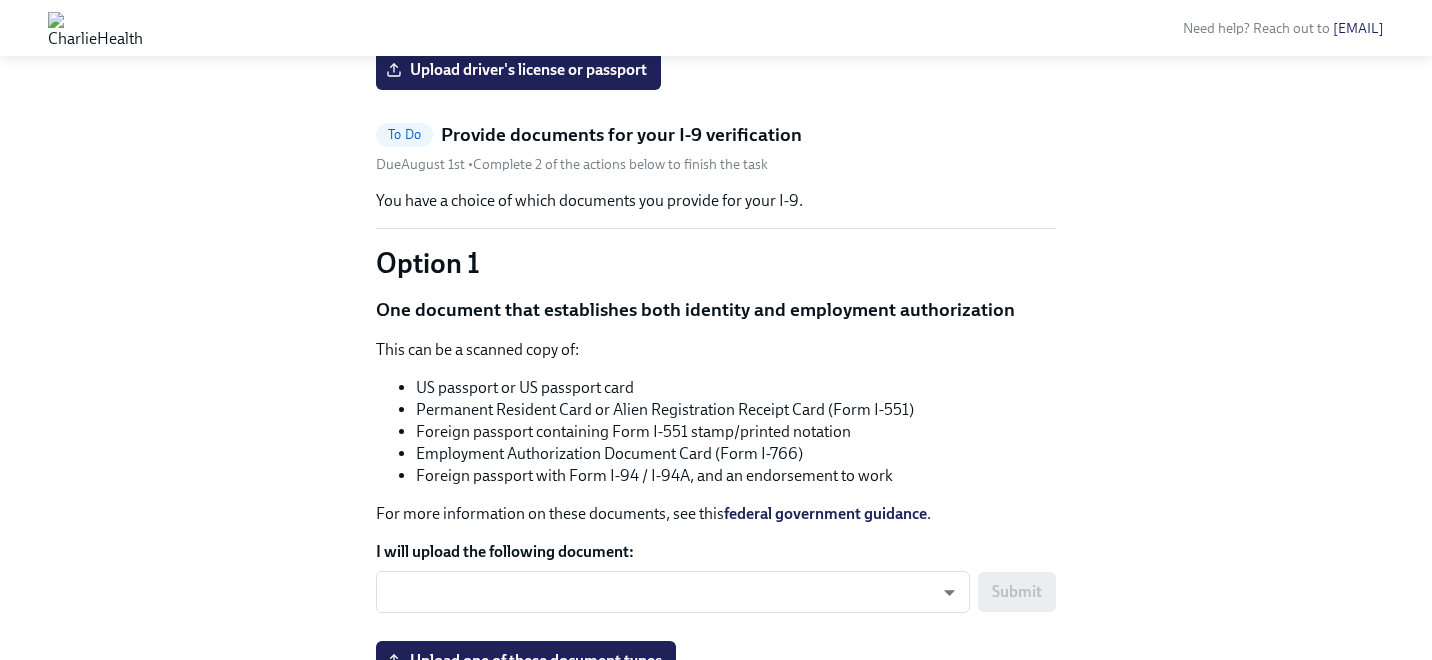 scroll, scrollTop: 1123, scrollLeft: 0, axis: vertical 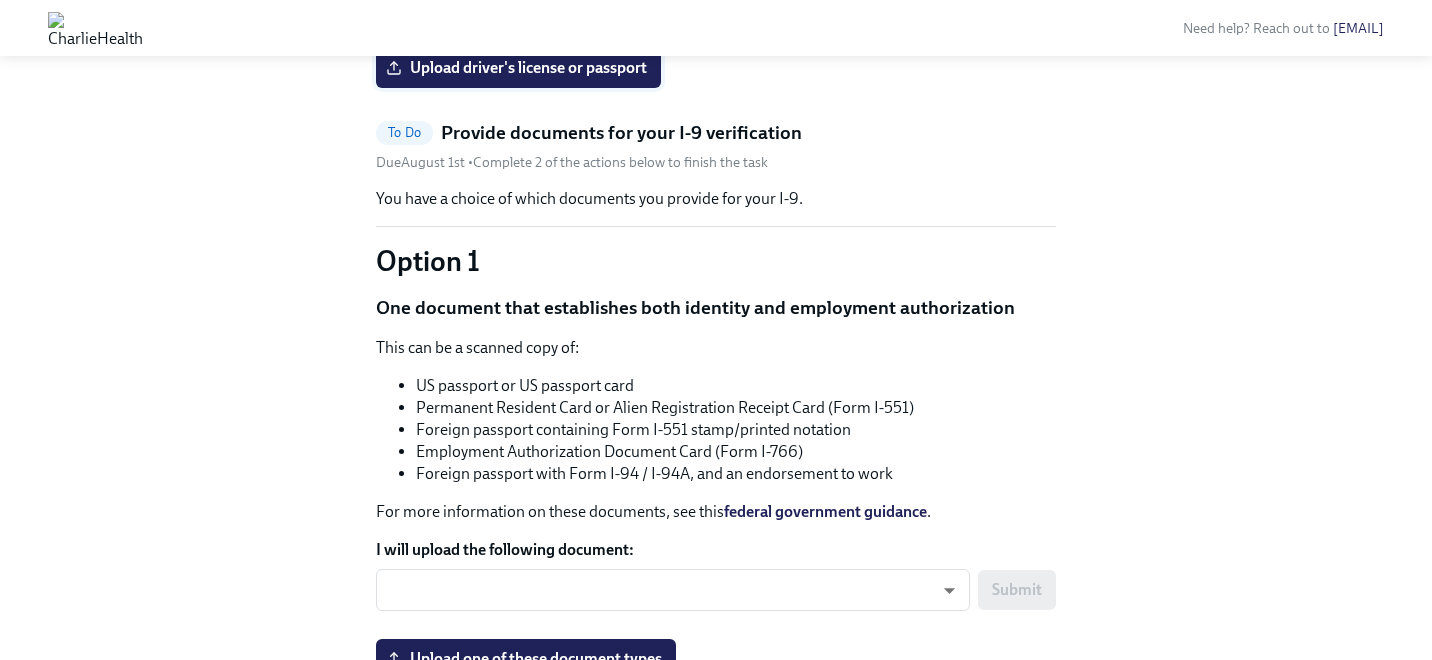click on "Upload driver's license or passport" at bounding box center [518, 68] 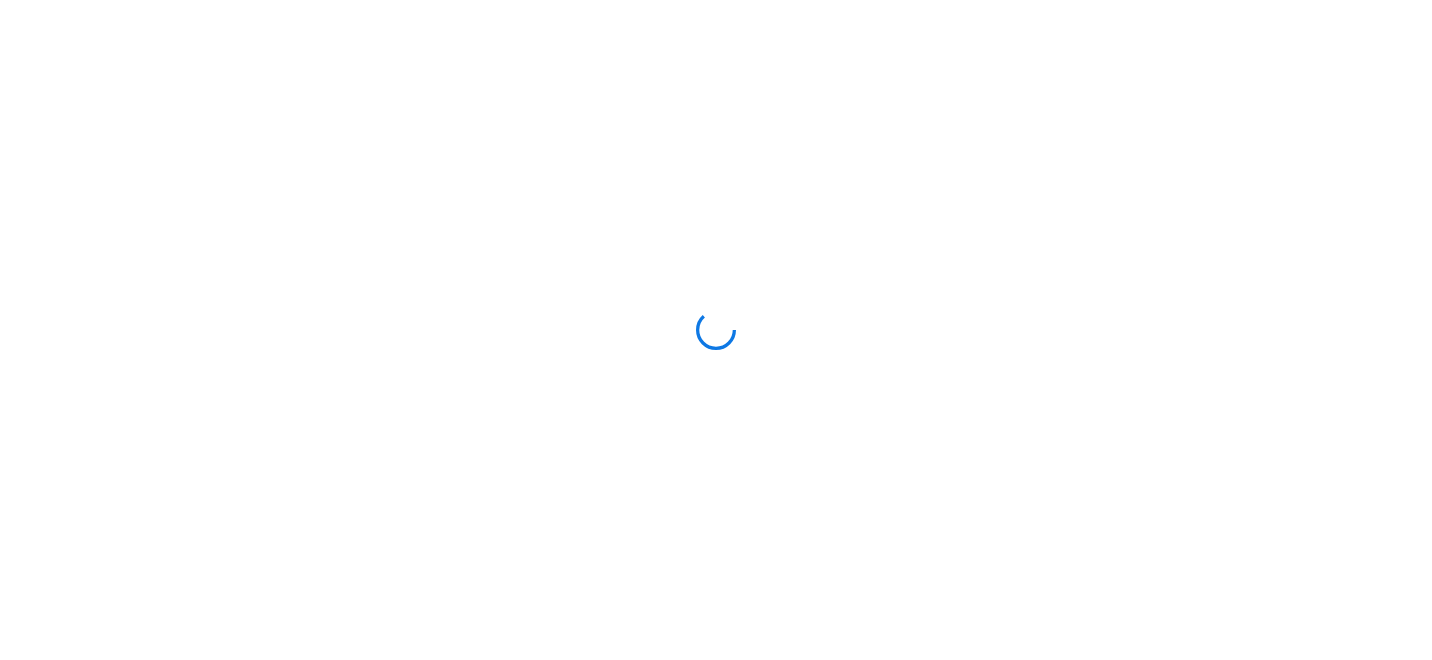 scroll, scrollTop: 0, scrollLeft: 0, axis: both 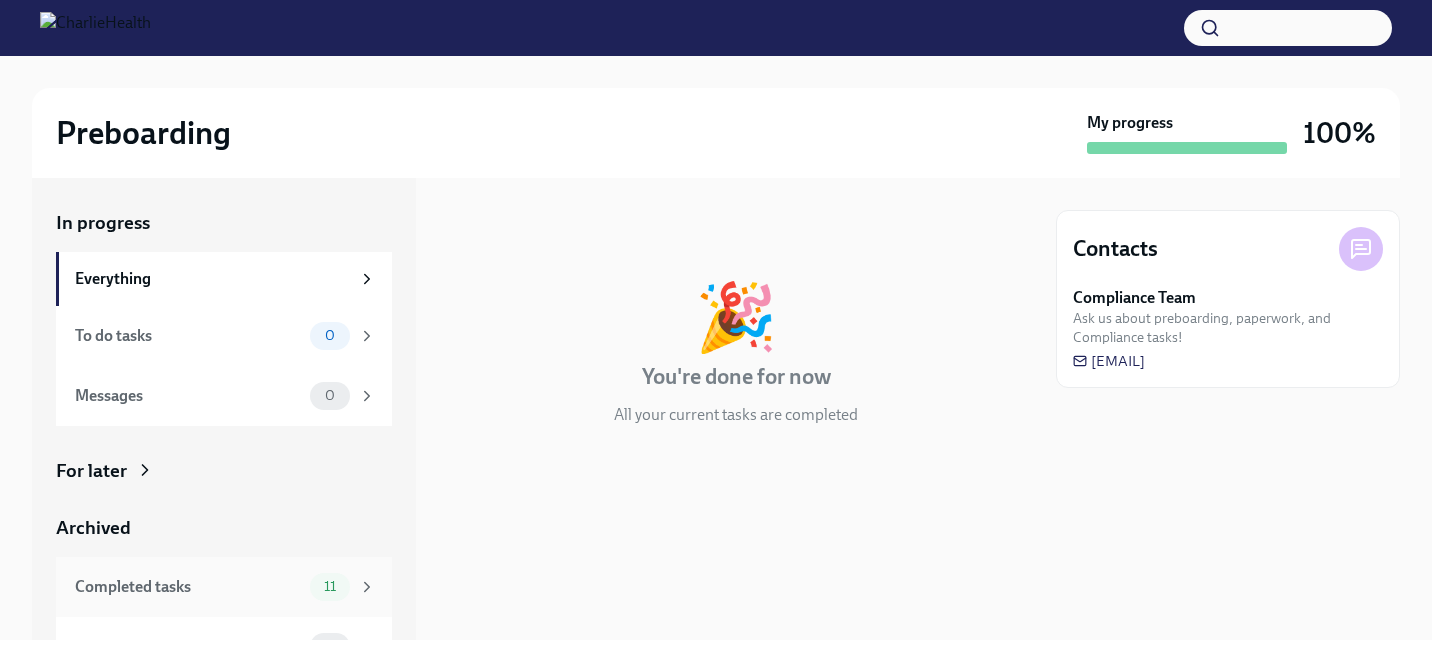click on "Completed tasks" at bounding box center [188, 587] 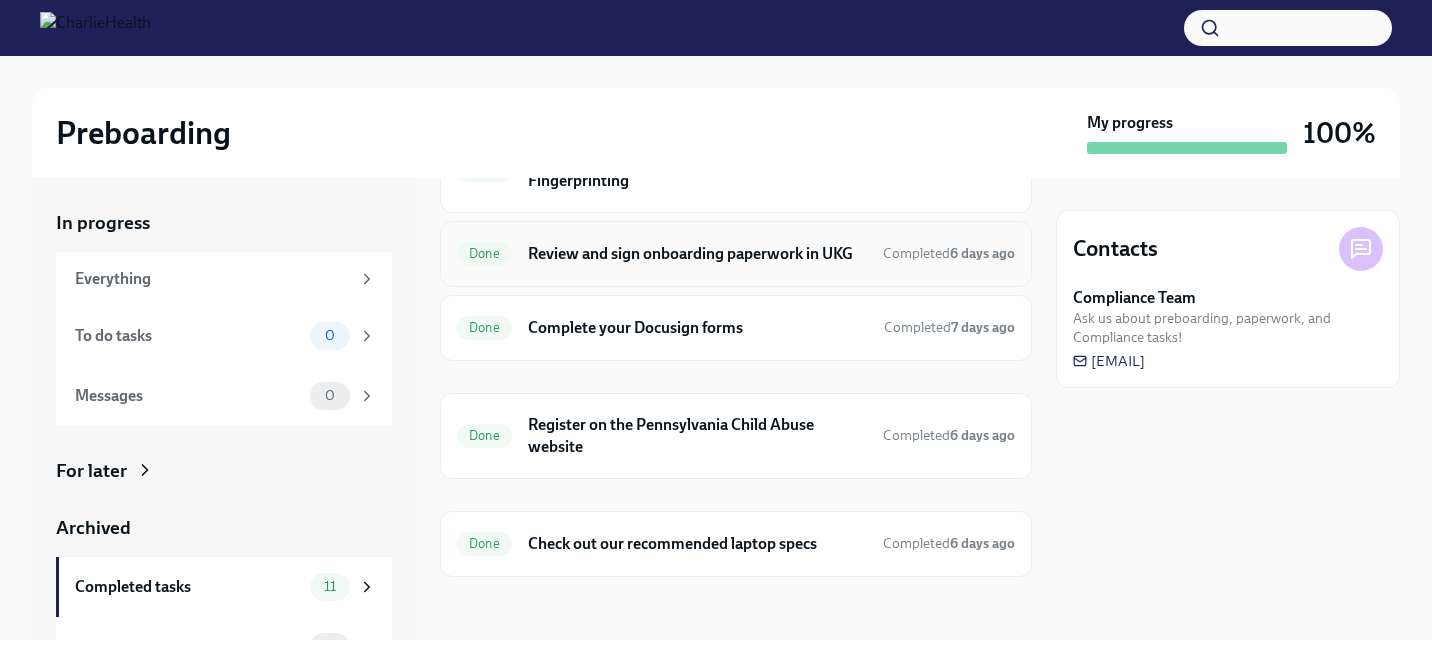 scroll, scrollTop: 0, scrollLeft: 0, axis: both 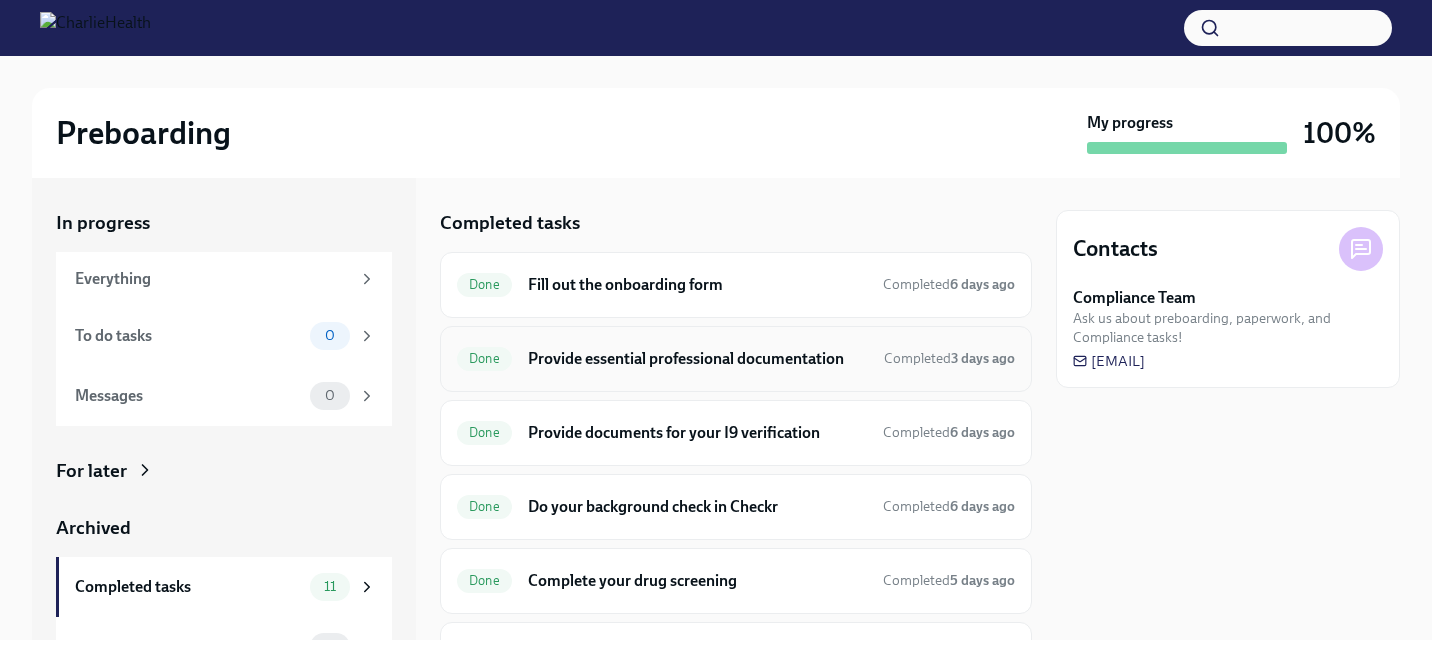 click on "Provide essential professional documentation" at bounding box center (698, 359) 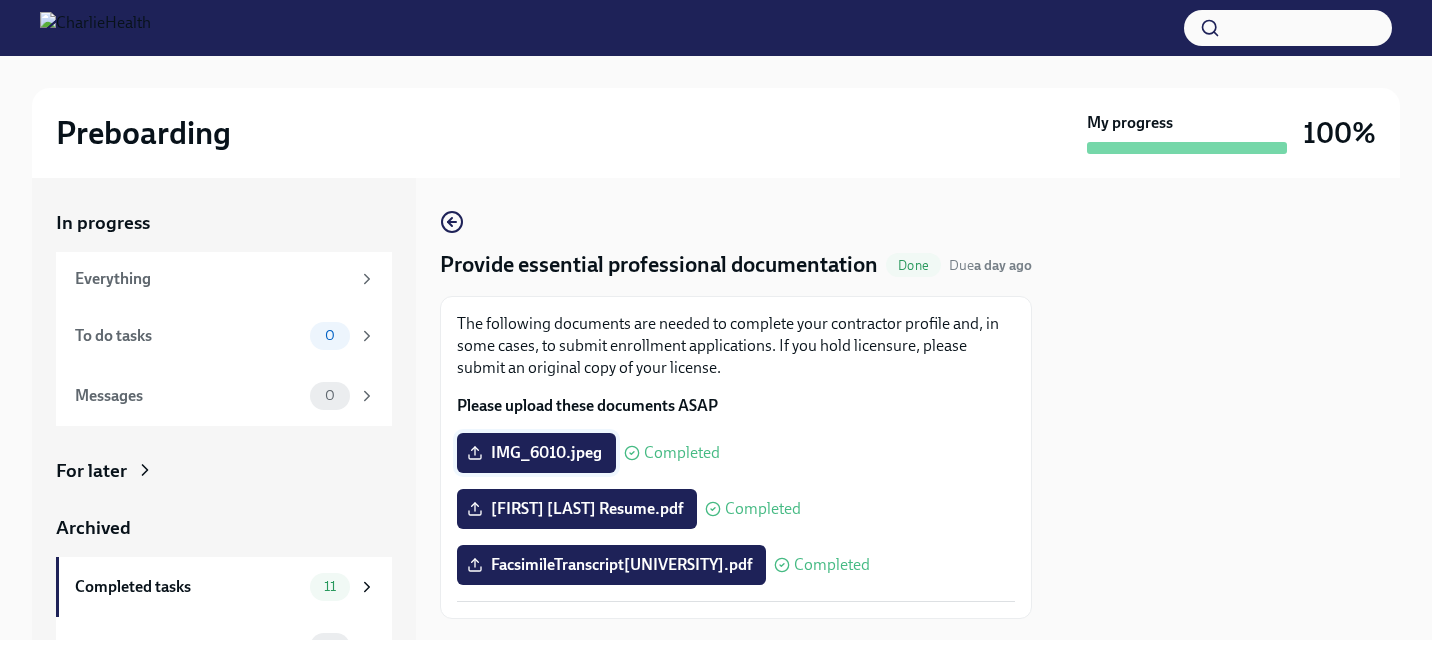 click on "IMG_6010.jpeg" at bounding box center (536, 453) 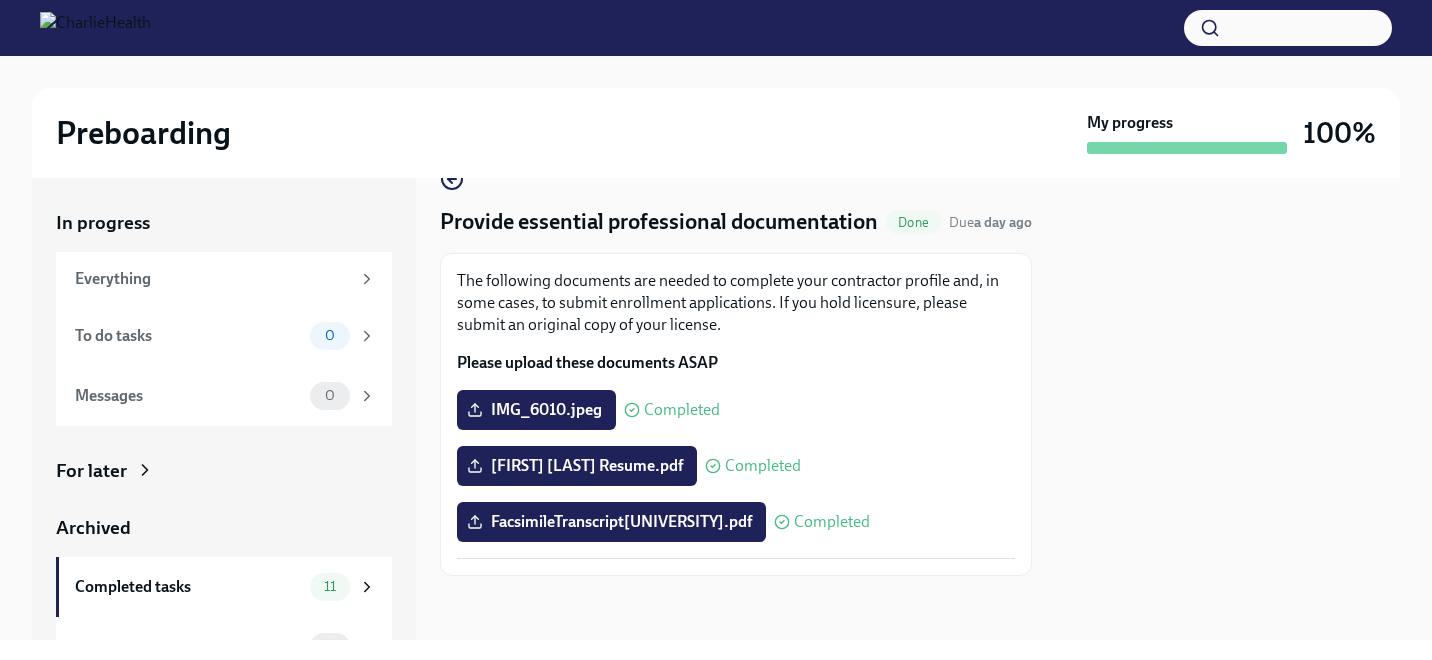 scroll, scrollTop: 73, scrollLeft: 0, axis: vertical 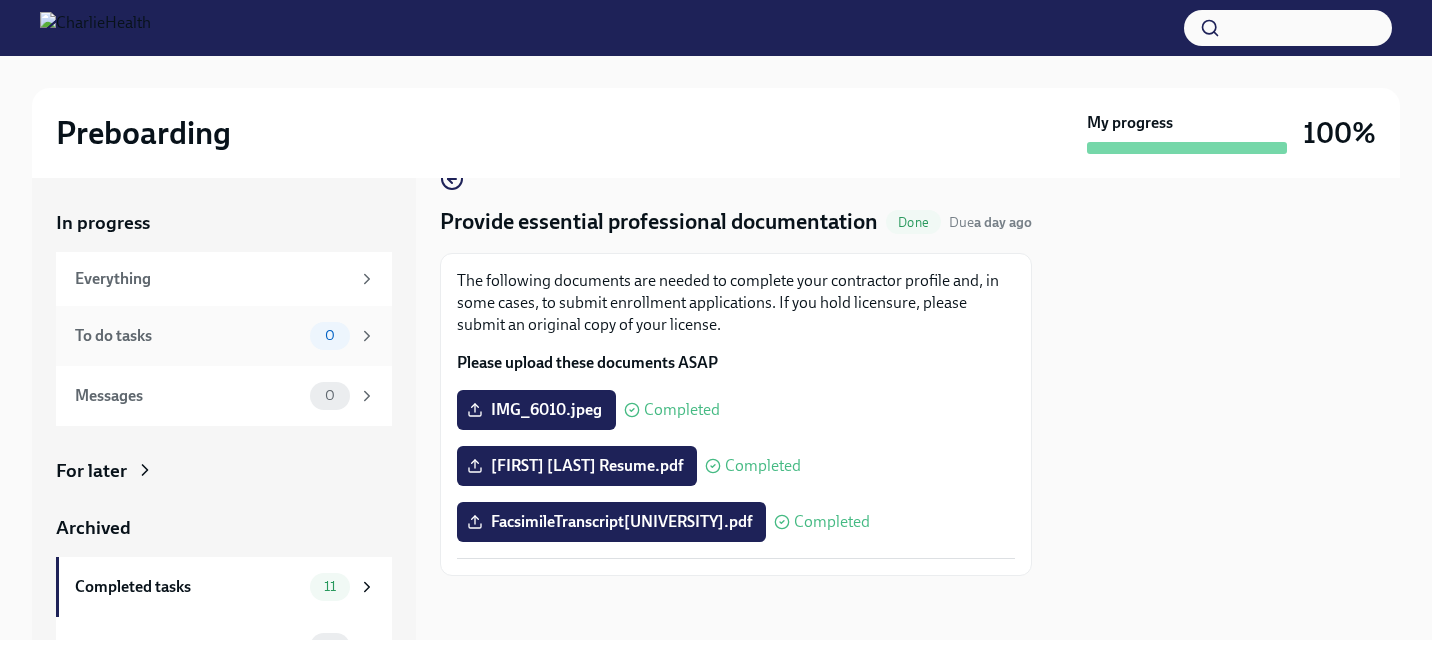 click on "To do tasks" at bounding box center (188, 336) 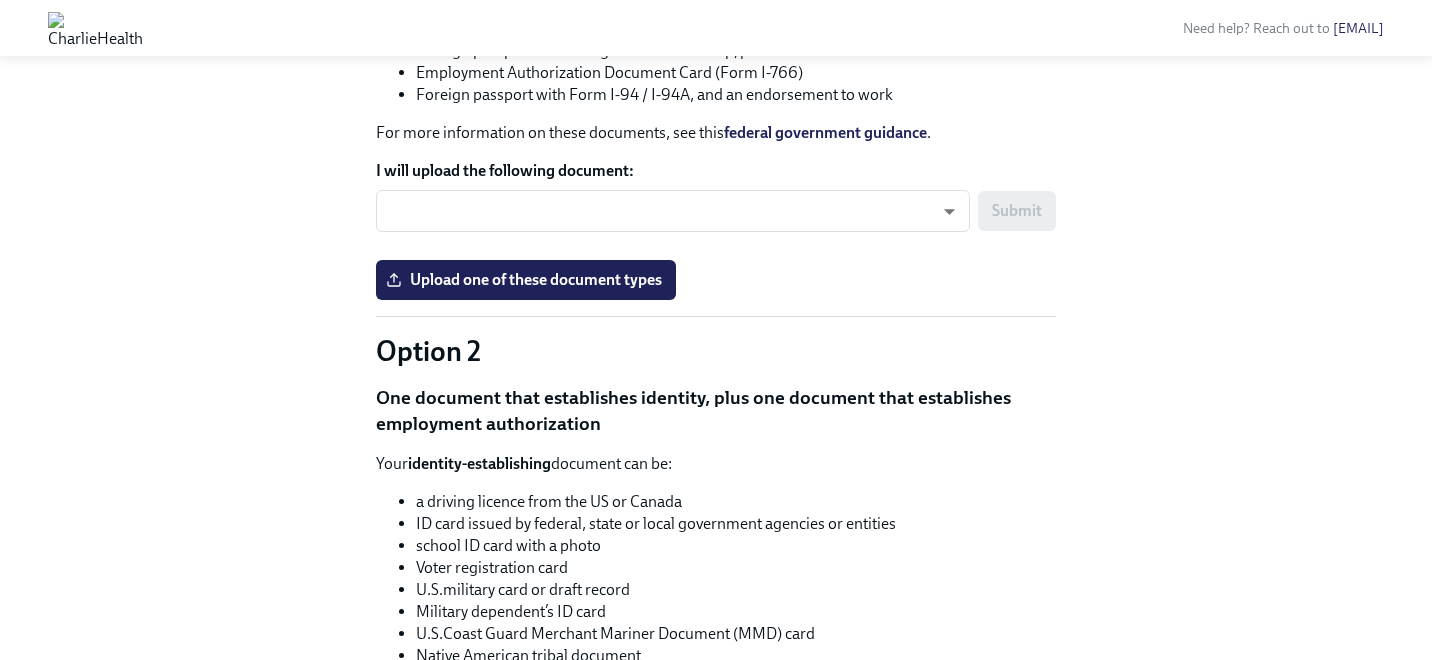 scroll, scrollTop: 1252, scrollLeft: 0, axis: vertical 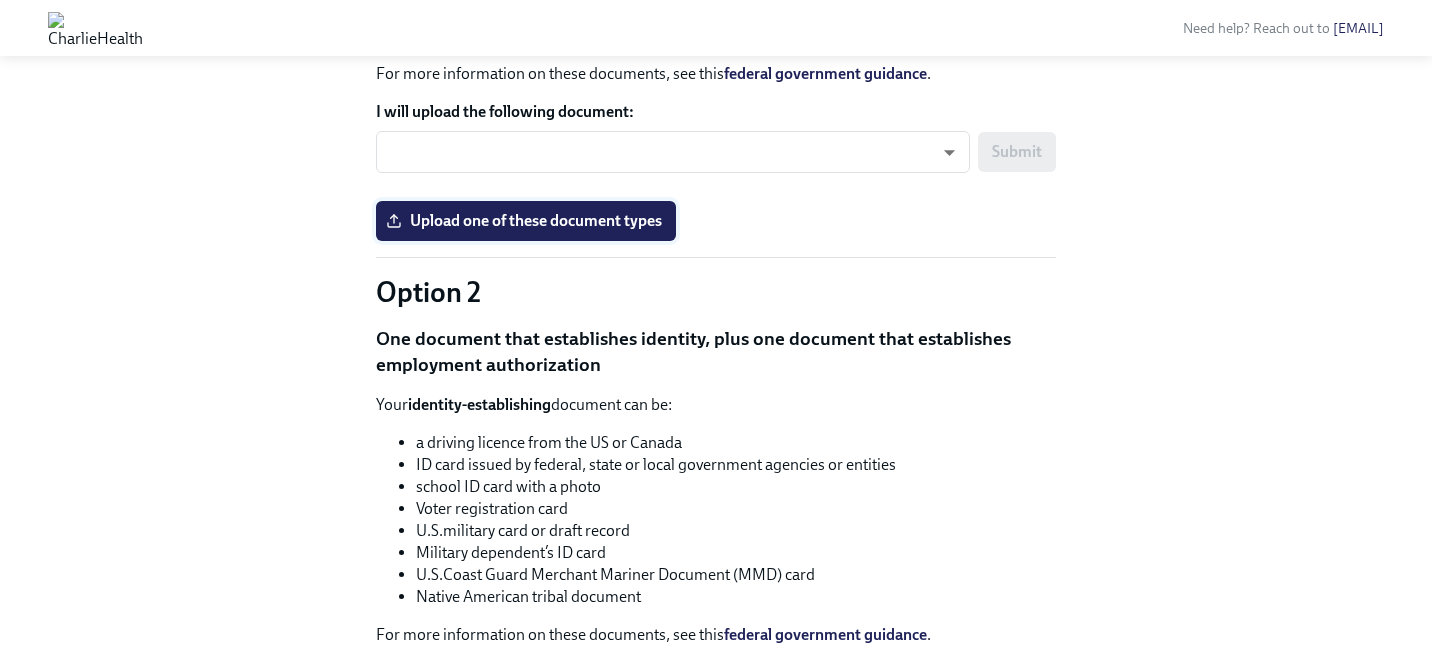 click on "Upload one of these document types" at bounding box center [526, 221] 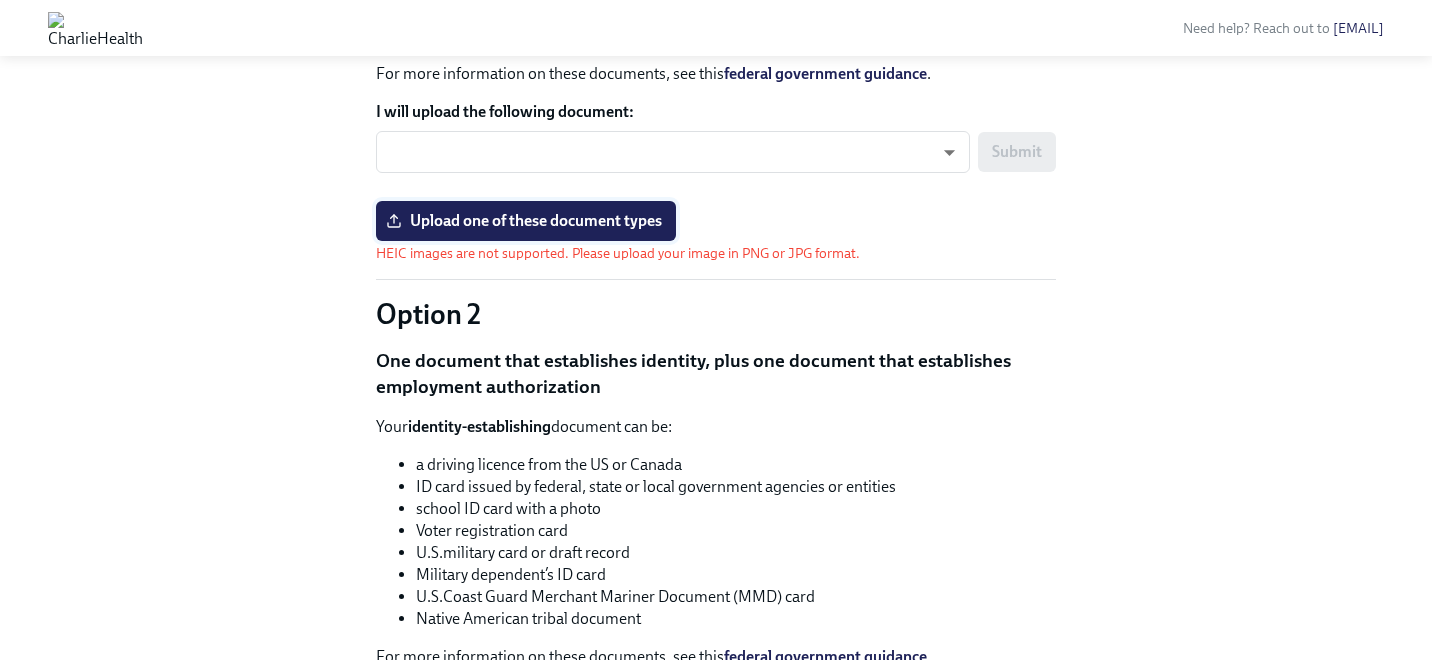 click on "Upload one of these document types" at bounding box center (526, 221) 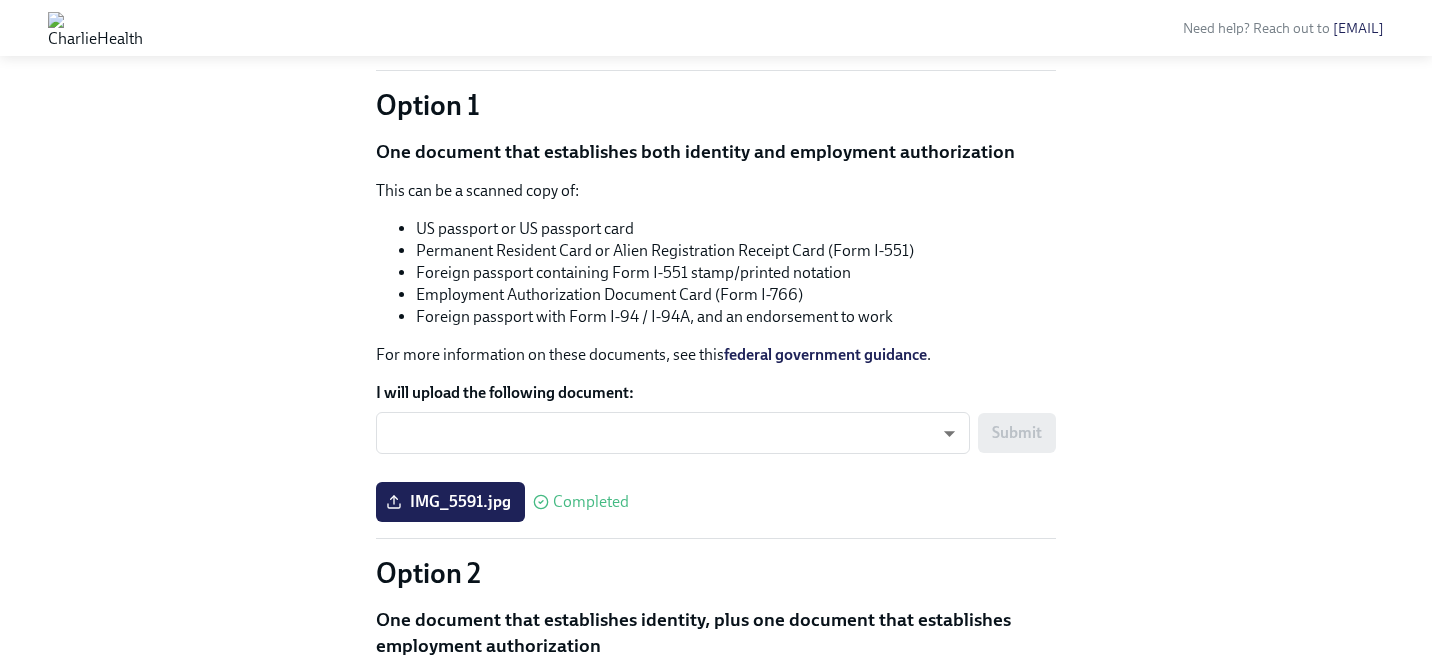 scroll, scrollTop: 964, scrollLeft: 0, axis: vertical 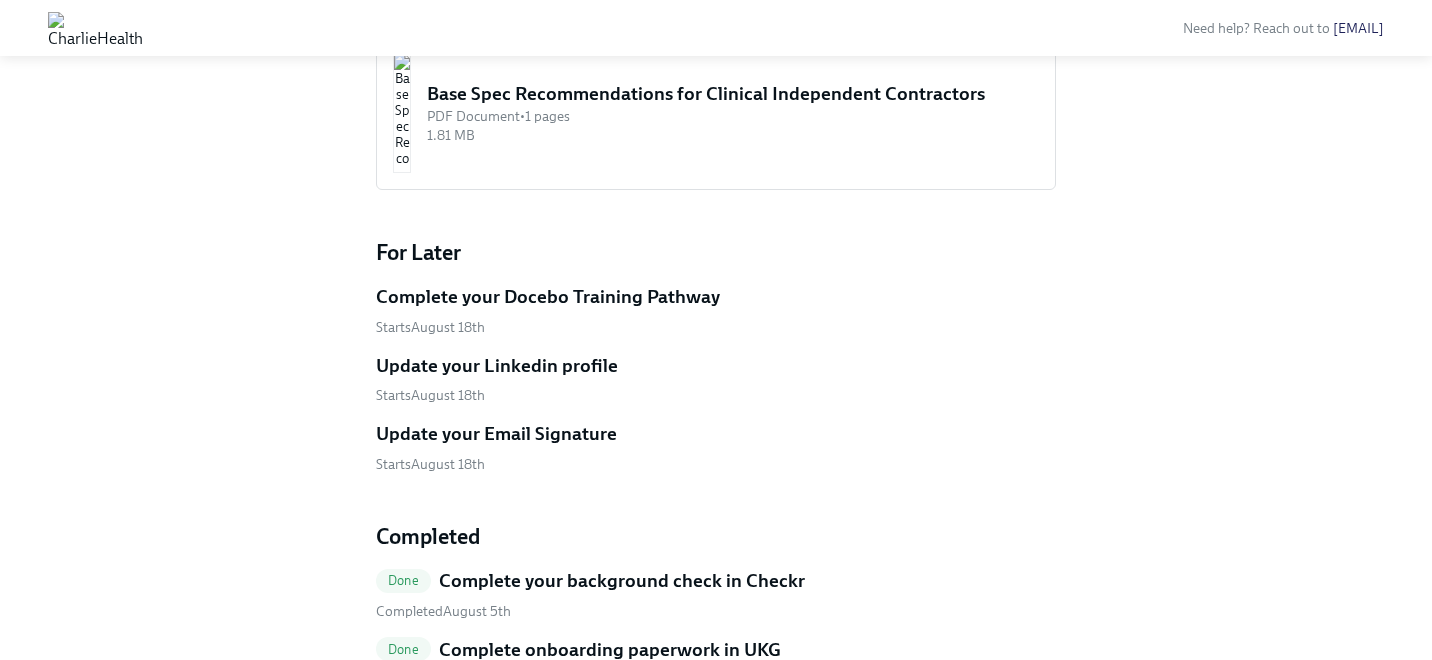 click on "PDF Document  •  1 pages" at bounding box center [733, 116] 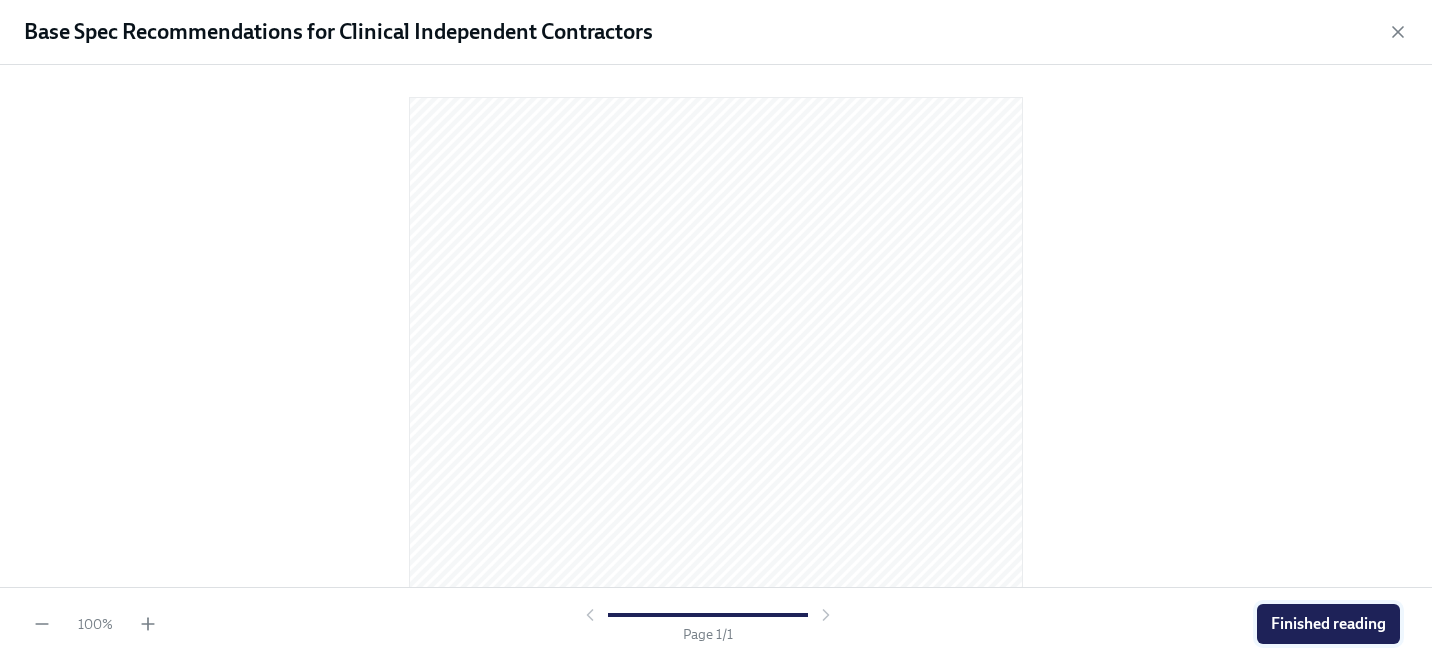 click on "Finished reading" at bounding box center (1328, 624) 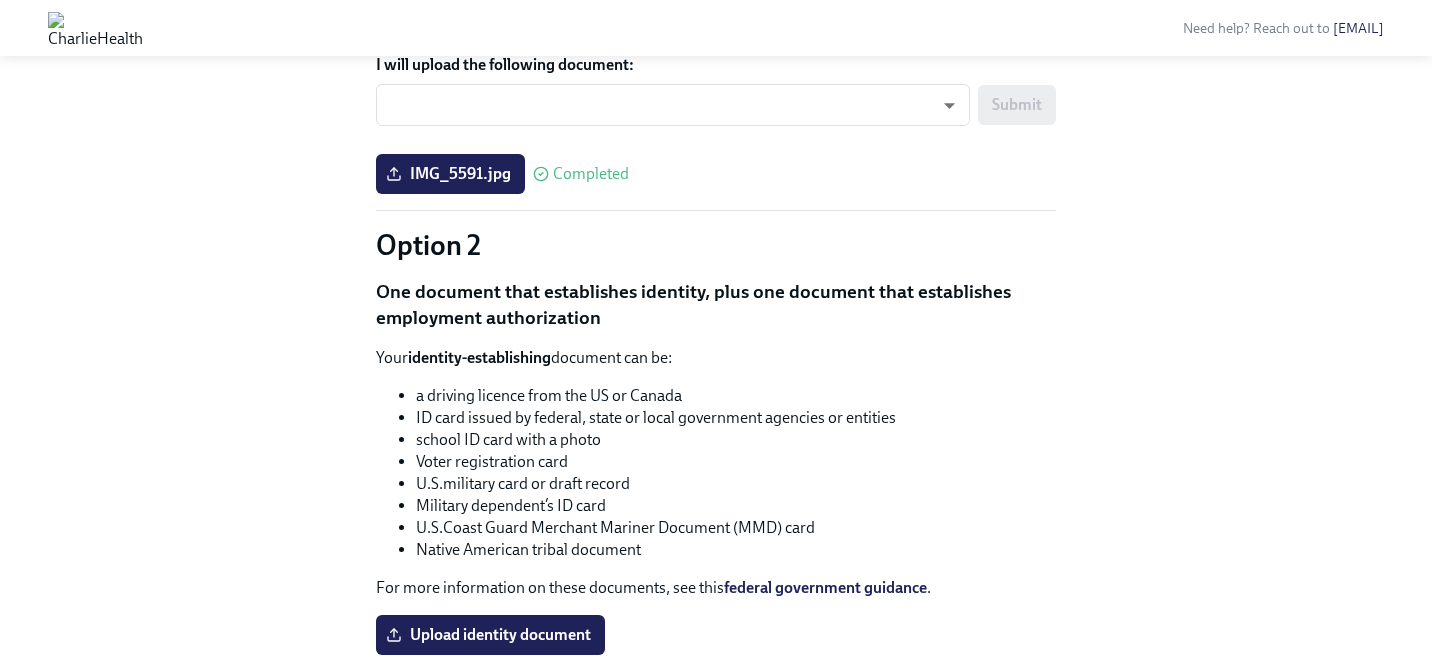scroll, scrollTop: 1300, scrollLeft: 0, axis: vertical 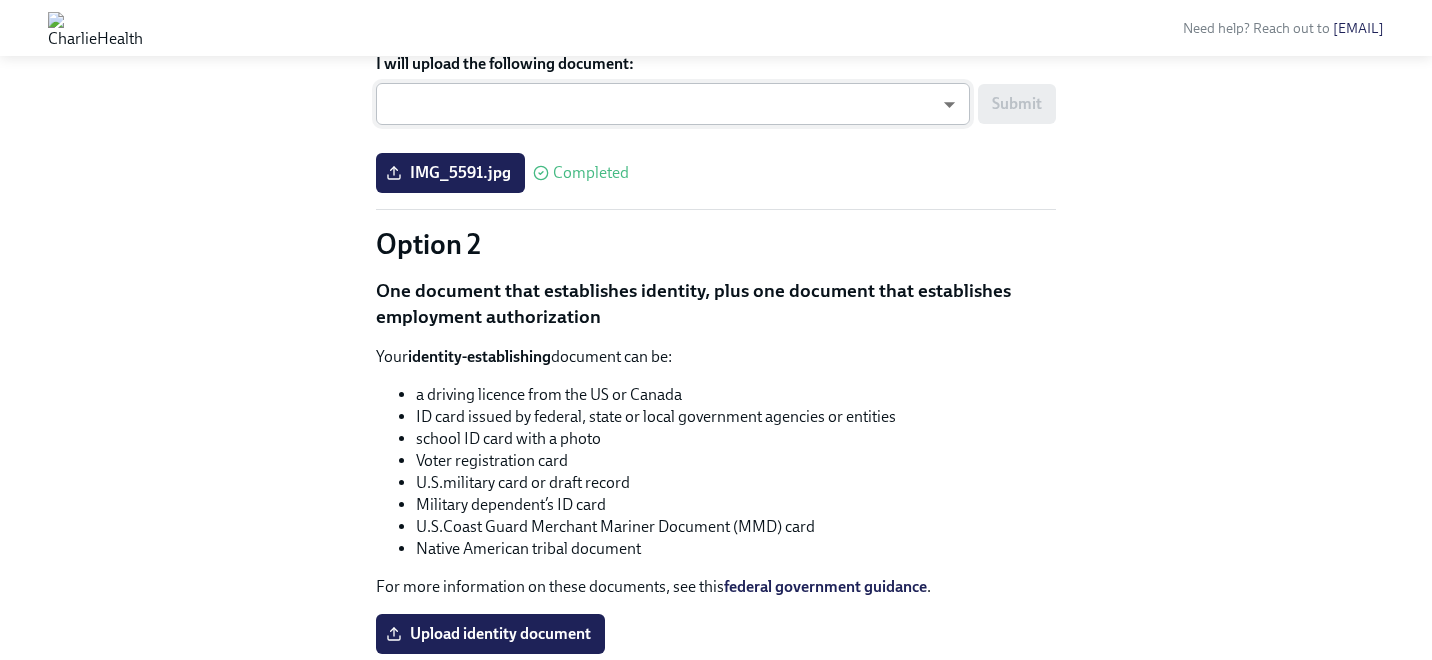 click on "Need help? Reach out to [EMAIL] Hi [FIRST]! This is your personal task list for Charlie Health Onboarding at CharlieHealth. We recommend you bookmark this page and use it to track your progress. Please do not share this link with others. Welcome [FIRST]! Welcome to the team [FIRST]! What is preboarding?
Preboarding is the stage between your offer acceptance and your official first day of work ([DATE]). During this time, we will be preparing you for onboarding by sending you a few tasks to complete.
At Charlie Health, we use Dado to get you onboarded. Over the next few weeks, you will be receiving email and task reminders like this one from Dado! You can view your personal page by clicking the button at the bottom of this email. We reccomend bookmarking this!
A few things to note:
Tasks are time-sensitive! If you do not complete them by the deadline, we may have to push your start date.
Mark off each task as complete in your Dado personal page
Task List To Do" at bounding box center [716, 216] 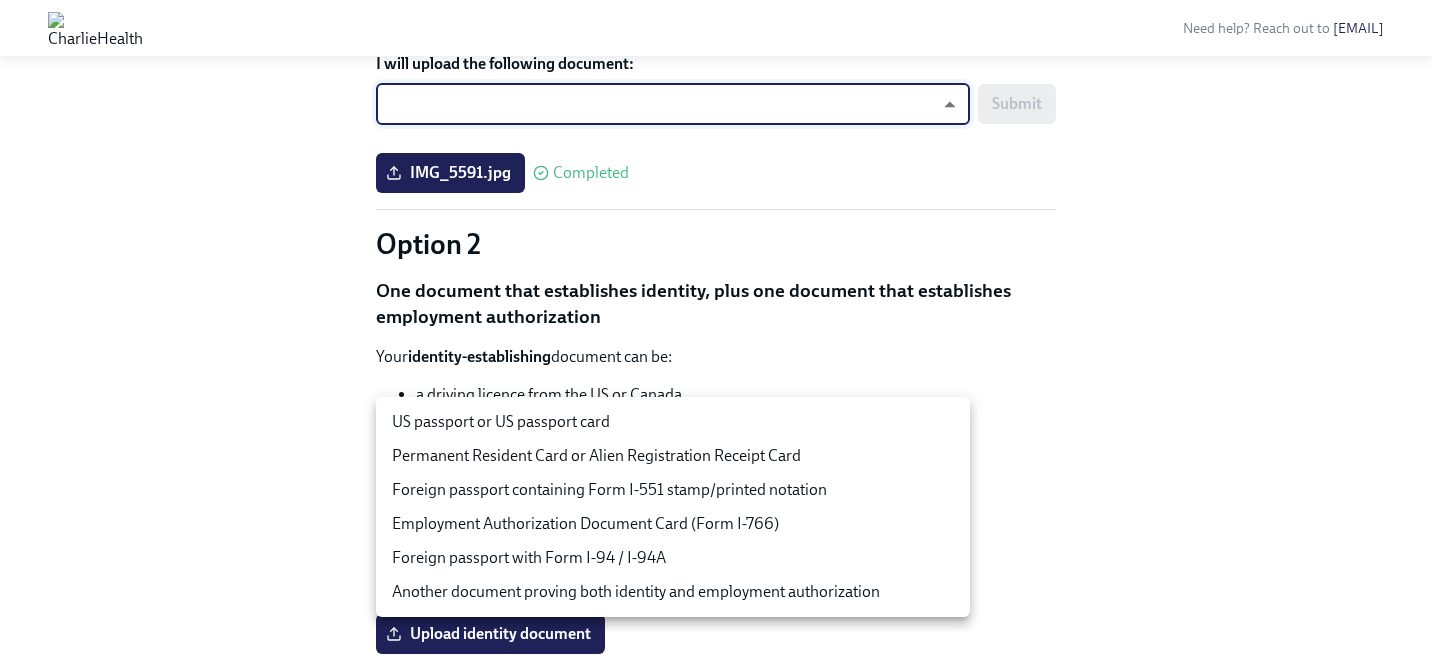 click on "US passport or US passport card" at bounding box center [673, 422] 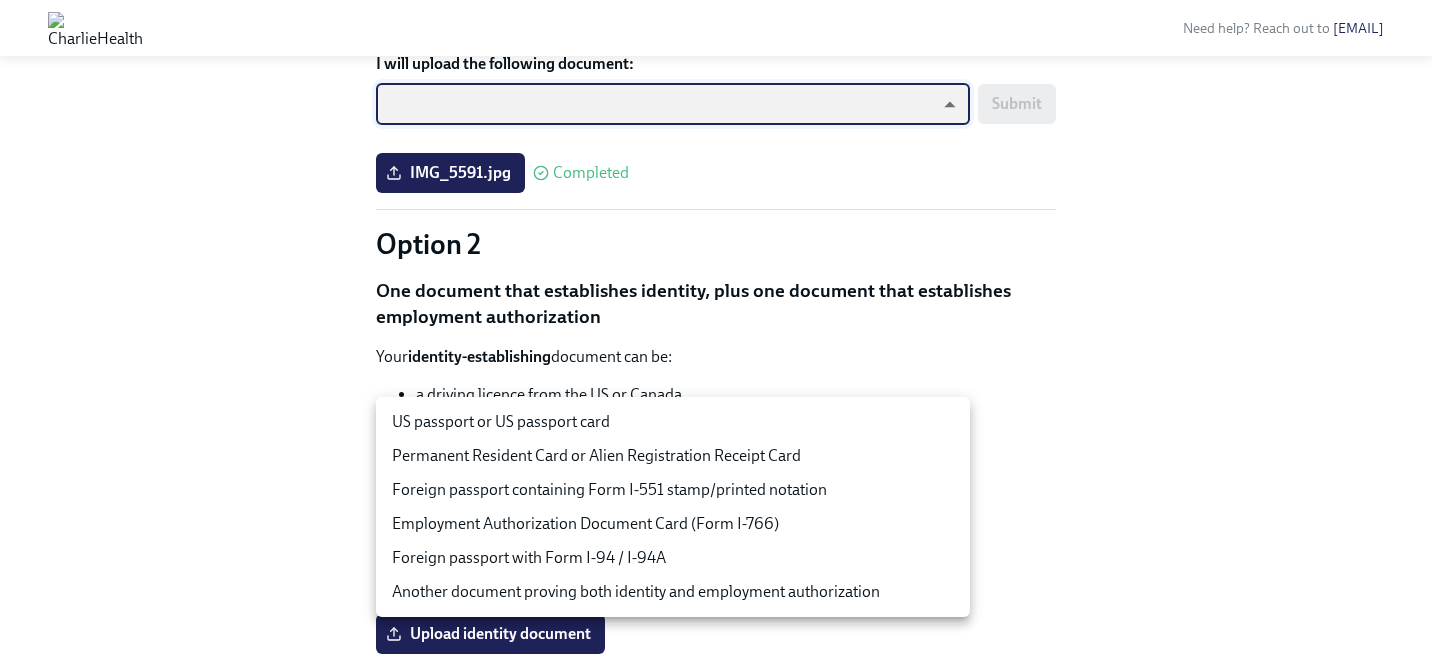 type on "tm035QtdH" 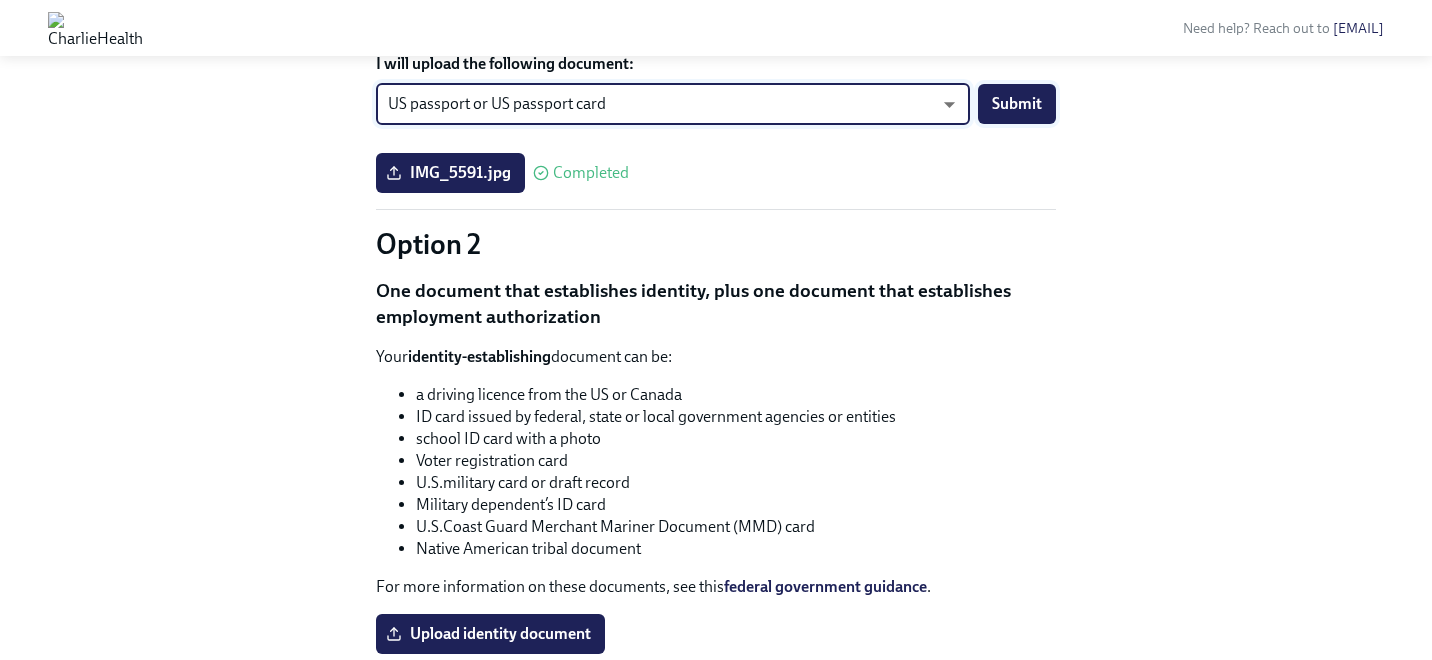 click on "Submit" at bounding box center (1017, 104) 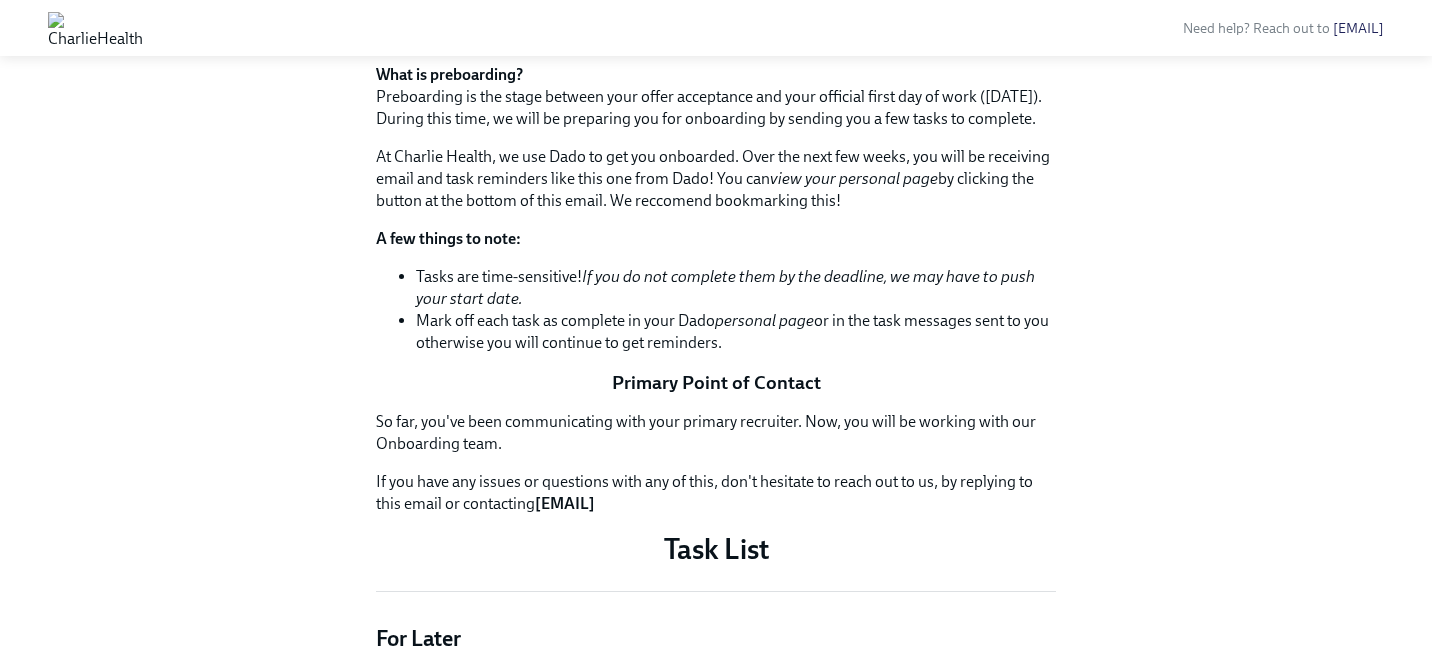 scroll, scrollTop: 386, scrollLeft: 0, axis: vertical 